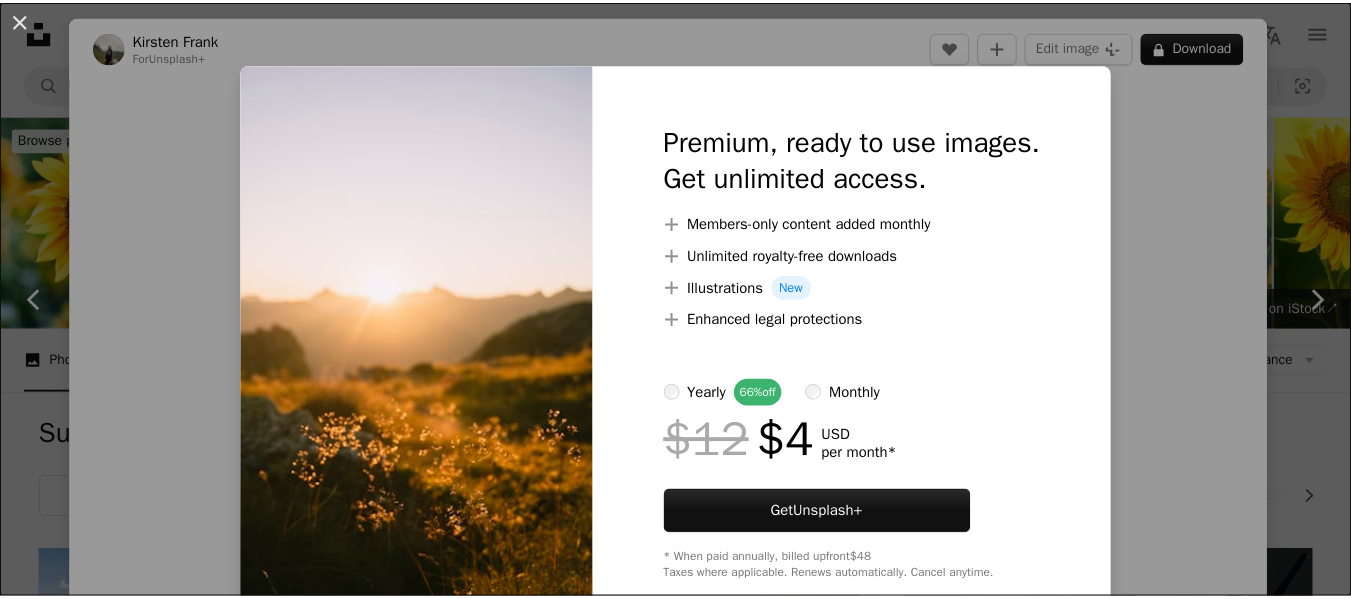 scroll, scrollTop: 11700, scrollLeft: 0, axis: vertical 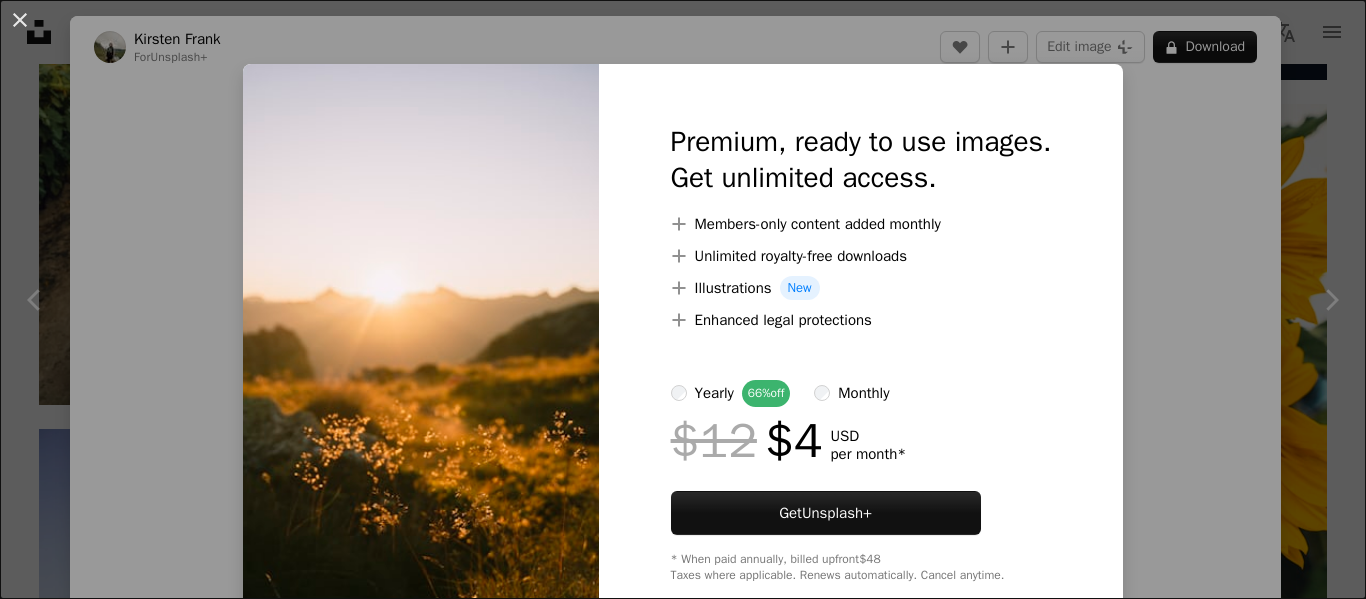 click on "An X shape Premium, ready to use images. Get unlimited access. A plus sign Members-only content added monthly A plus sign Unlimited royalty-free downloads A plus sign Illustrations  New A plus sign Enhanced legal protections yearly 66%  off monthly $12   $4 USD per month * Get  Unsplash+ * When paid annually, billed upfront  $48 Taxes where applicable. Renews automatically. Cancel anytime." at bounding box center [683, 299] 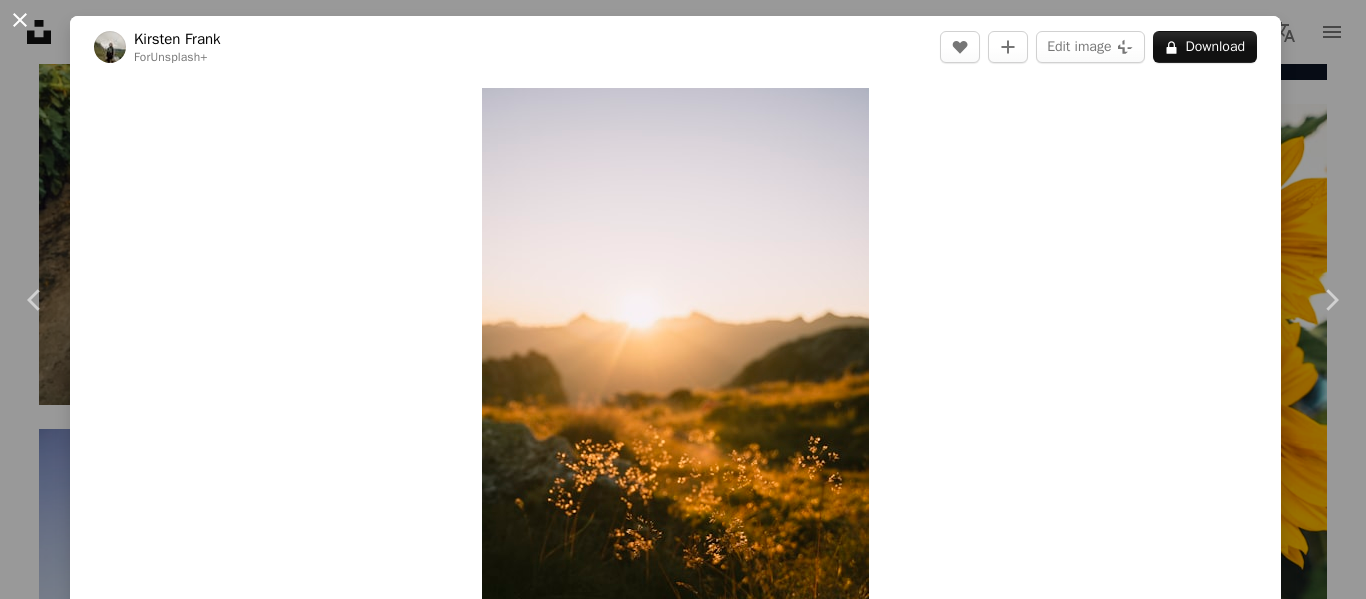click on "An X shape" at bounding box center (20, 20) 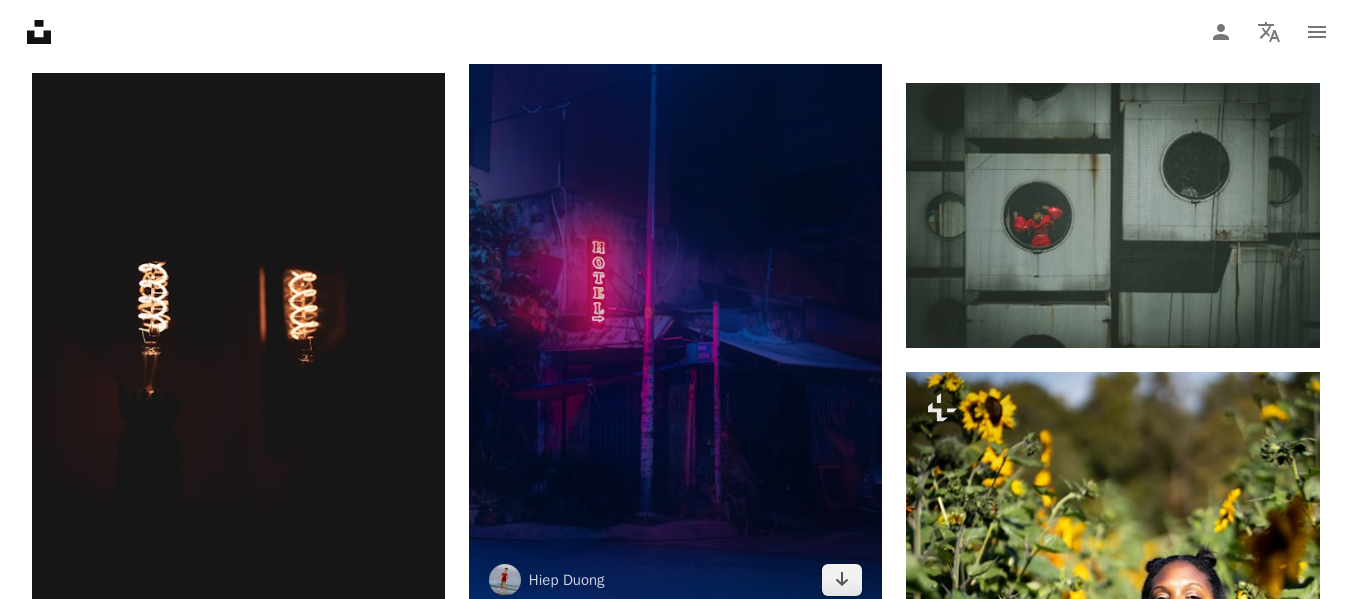 scroll, scrollTop: 37100, scrollLeft: 0, axis: vertical 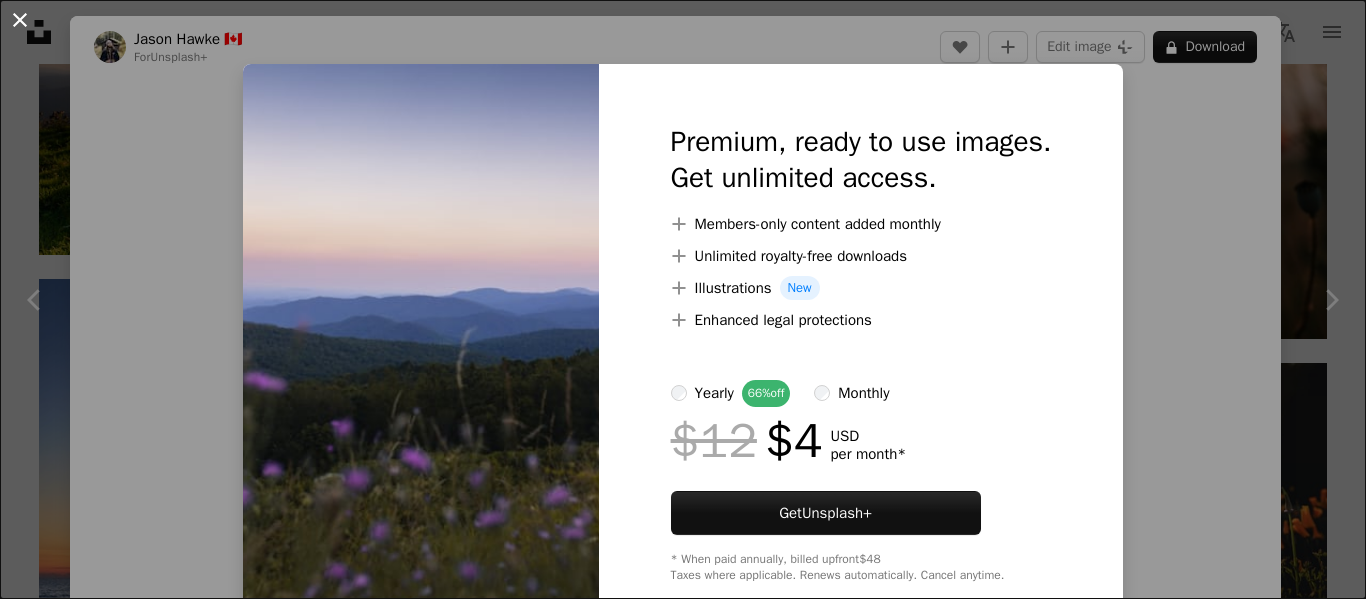 click on "An X shape" at bounding box center (20, 20) 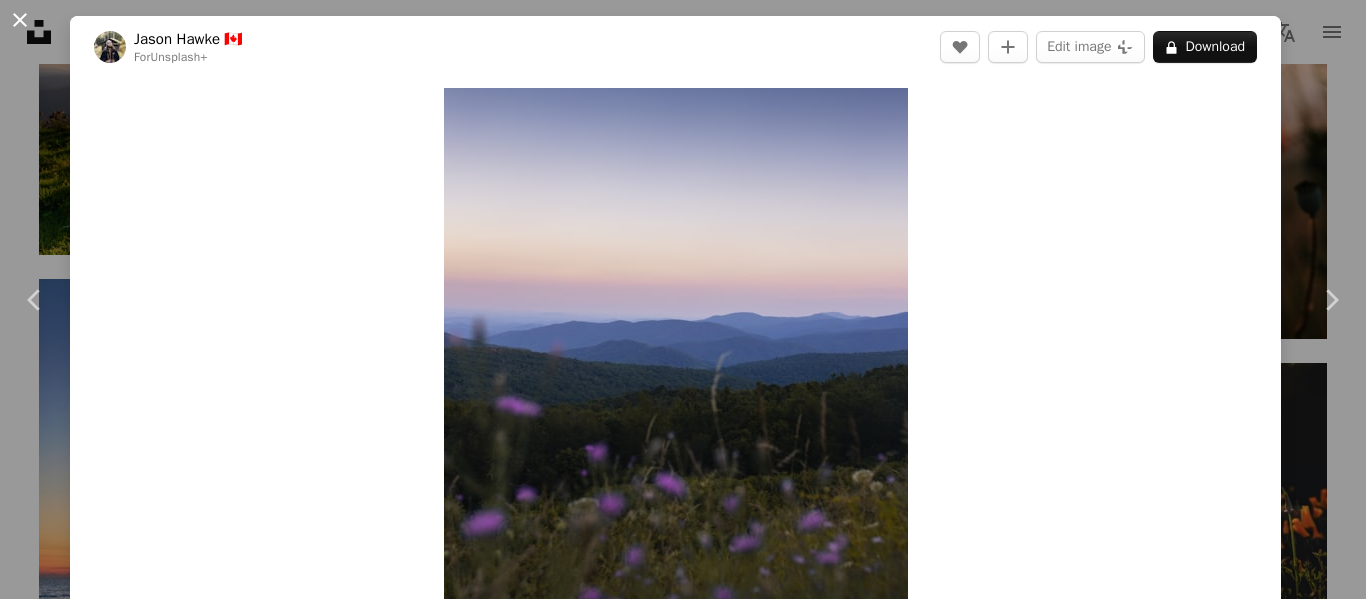 click on "An X shape" at bounding box center [20, 20] 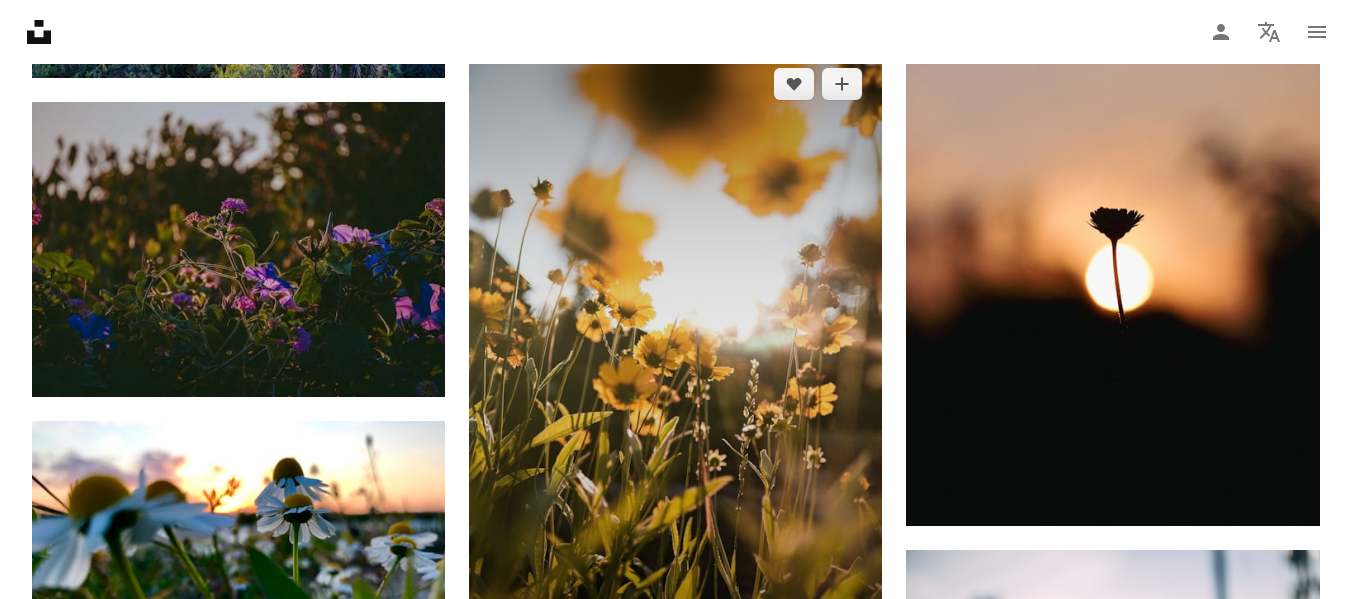 scroll, scrollTop: 42400, scrollLeft: 0, axis: vertical 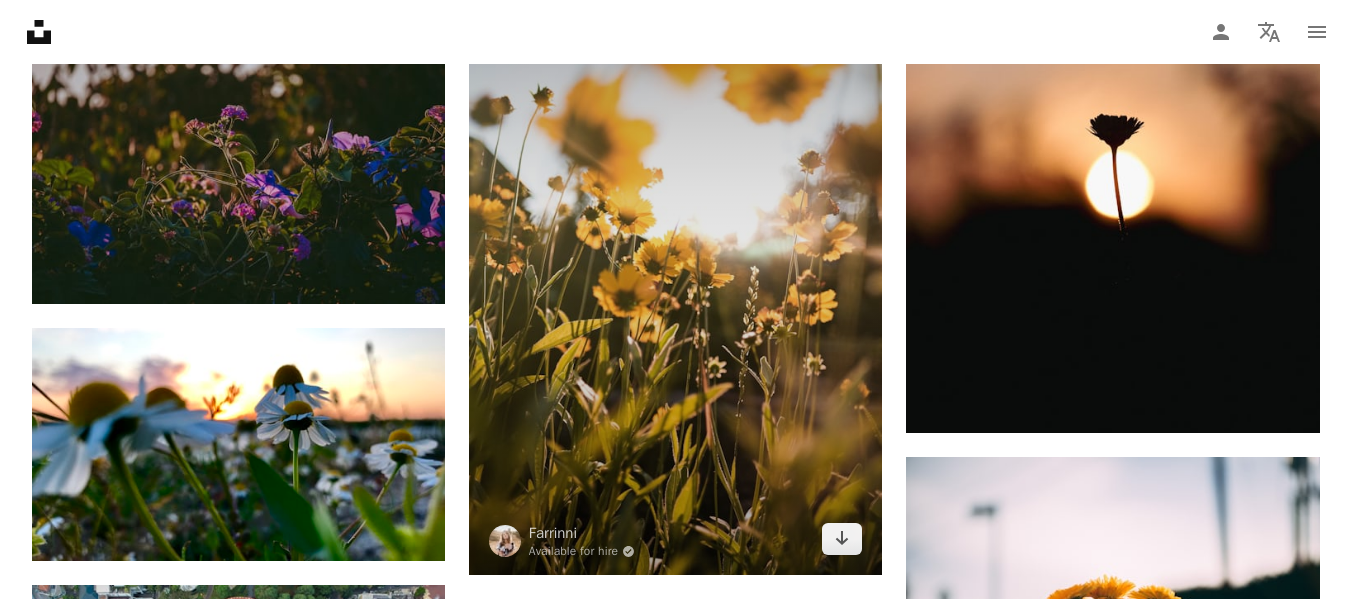 click at bounding box center [675, 265] 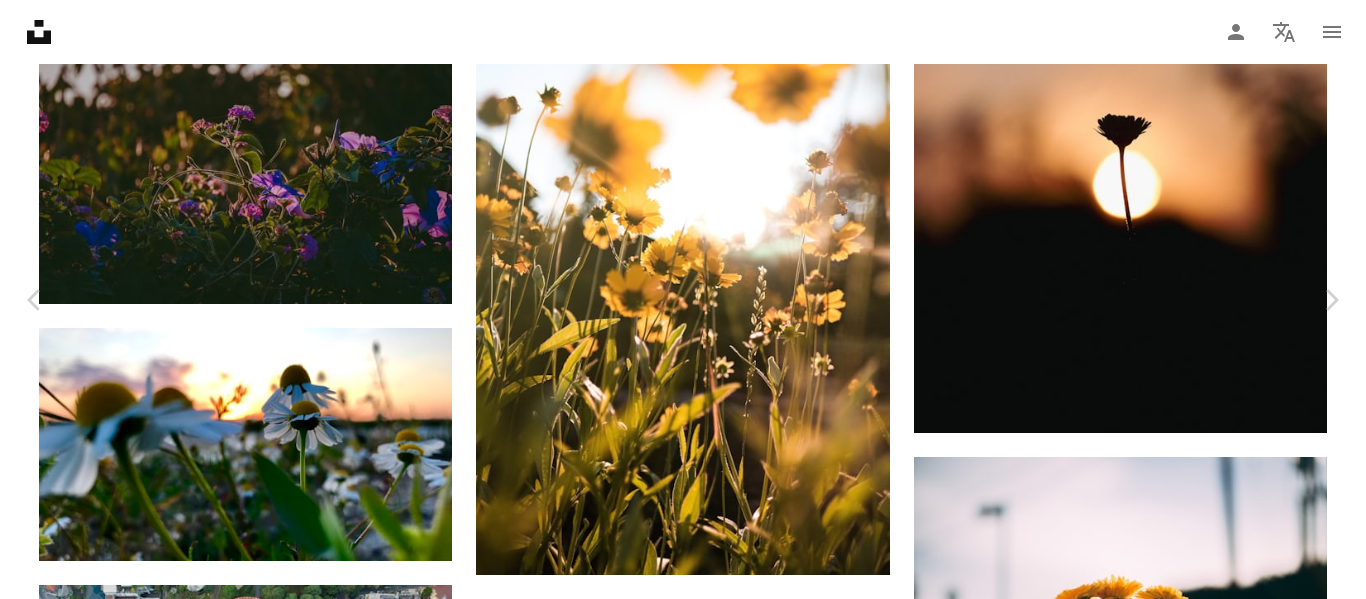 click on "Chevron down" 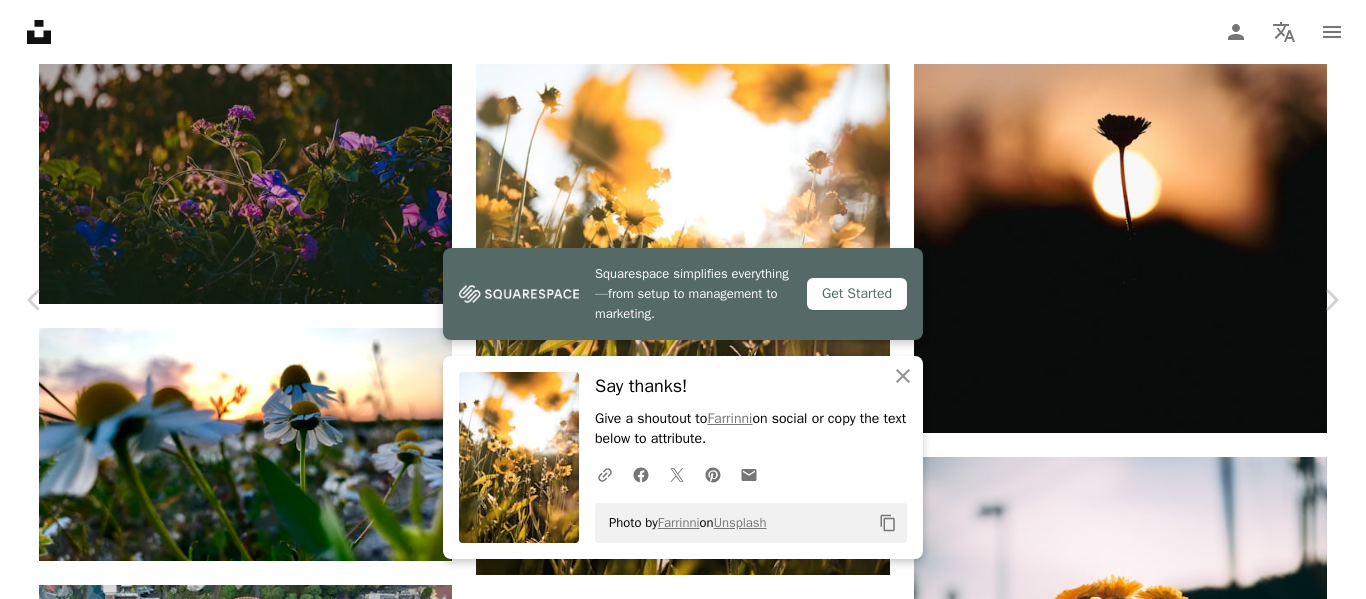 click on "An X shape" at bounding box center [20, 20] 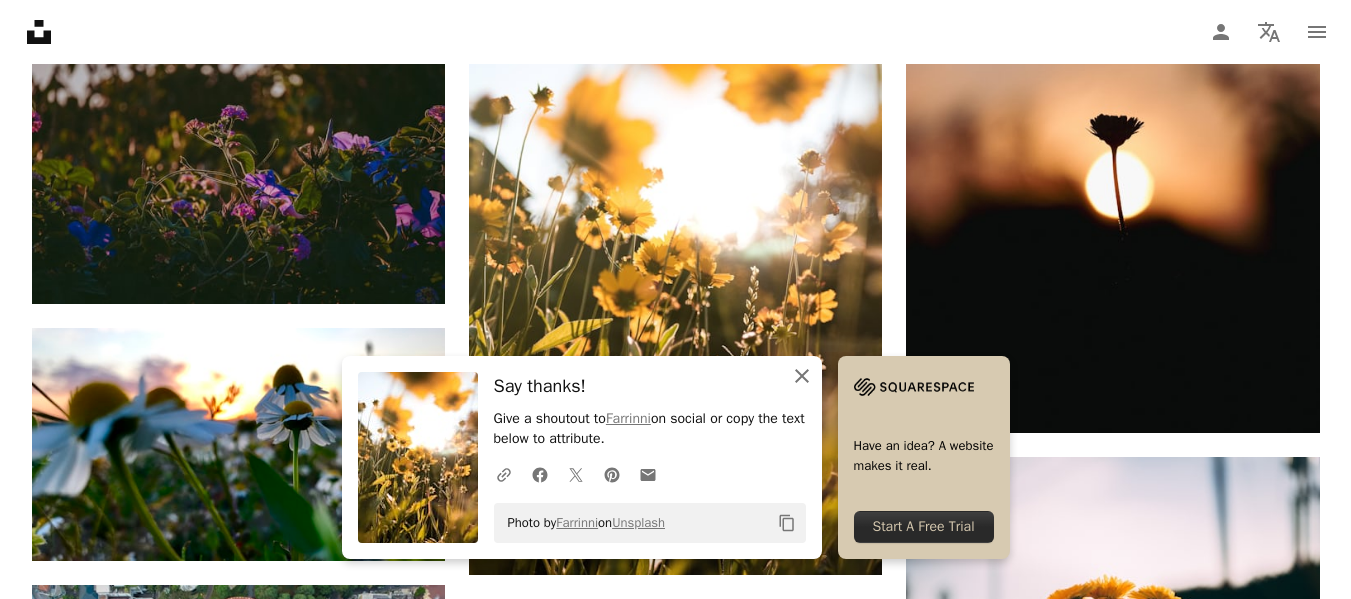 click 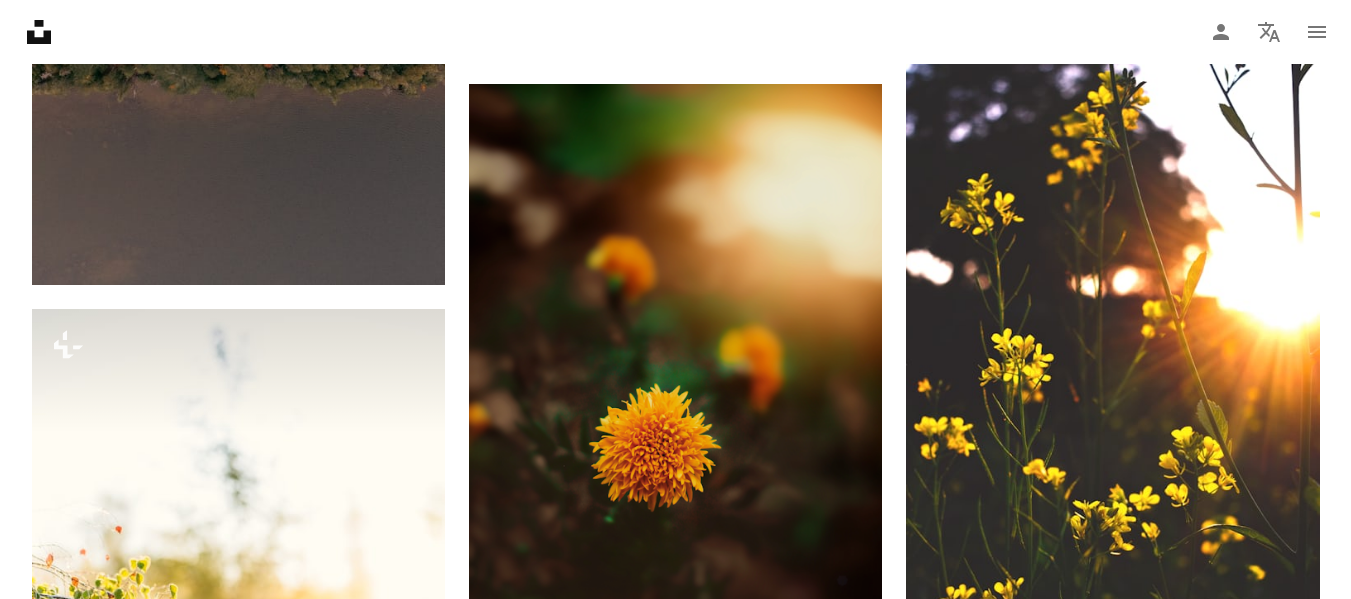scroll, scrollTop: 53100, scrollLeft: 0, axis: vertical 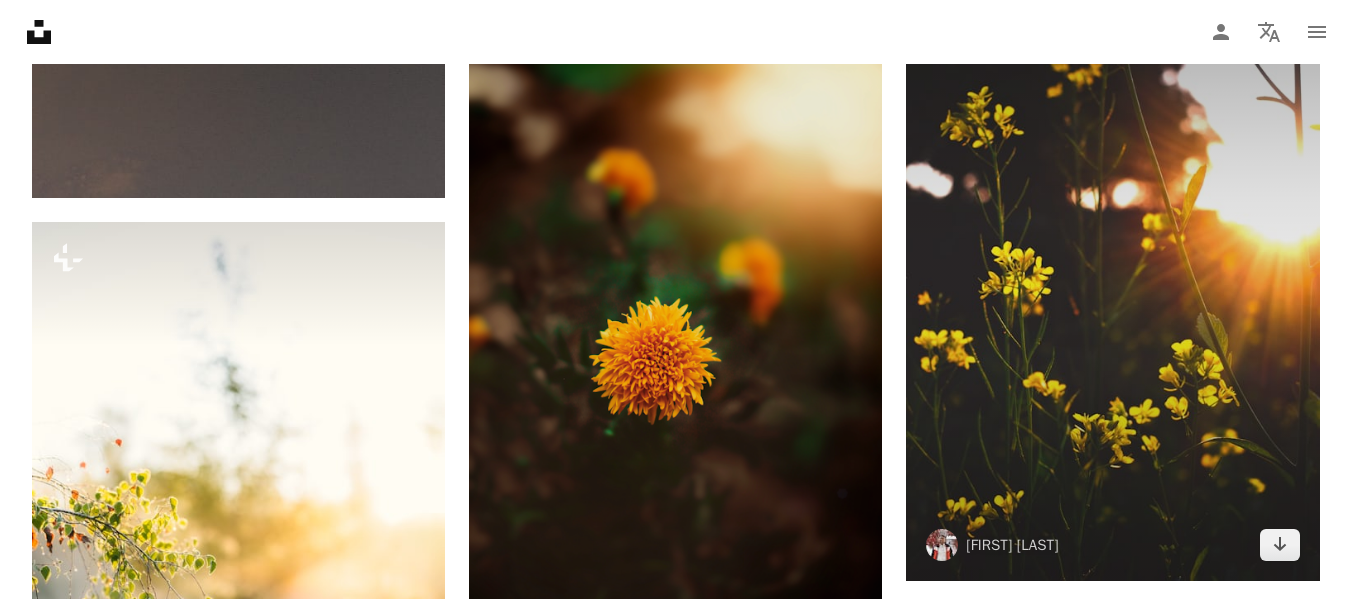 click at bounding box center [1112, 271] 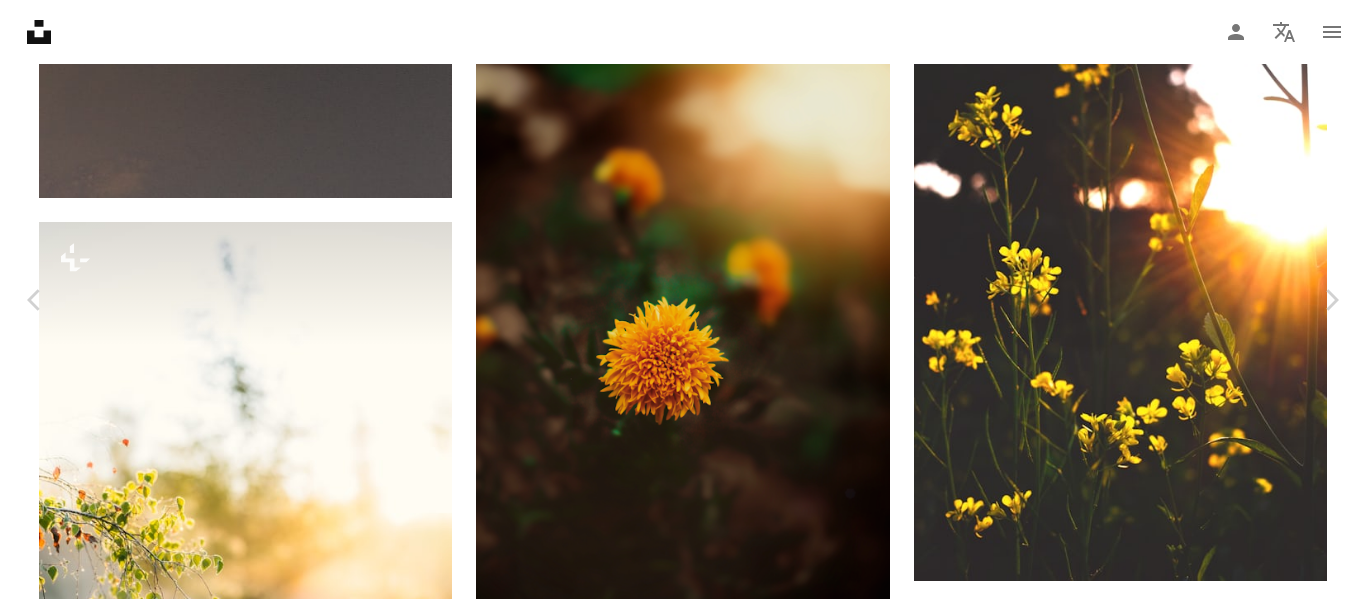 click 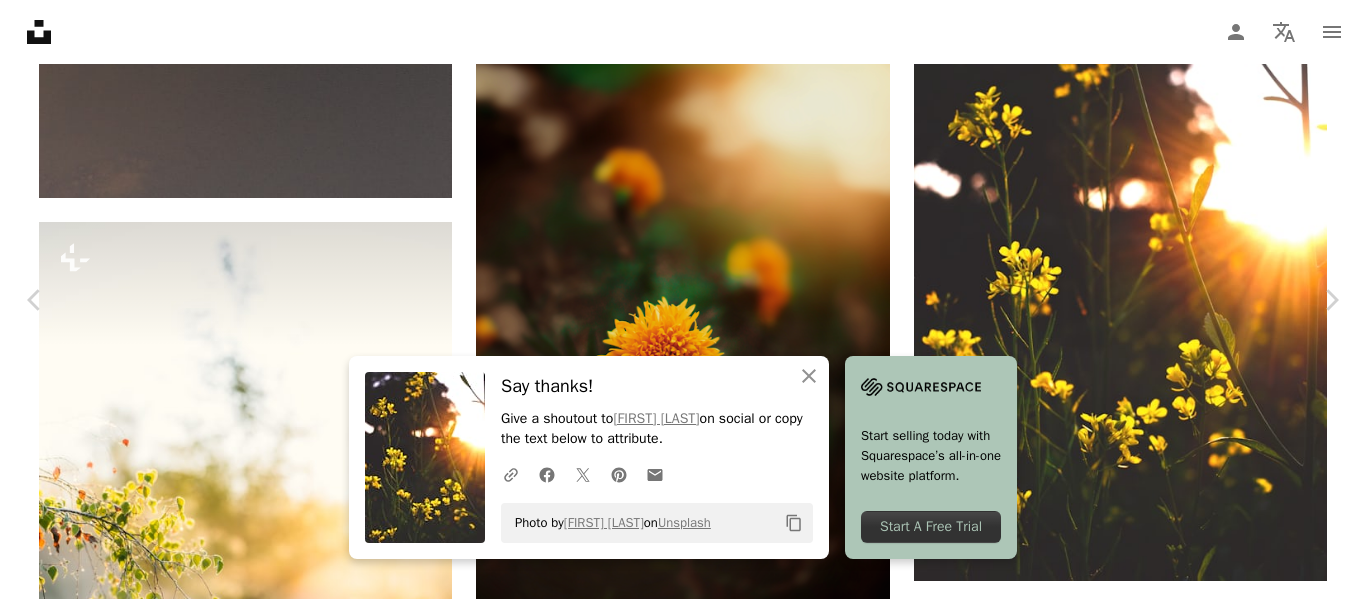 click on "An X shape" at bounding box center (20, 20) 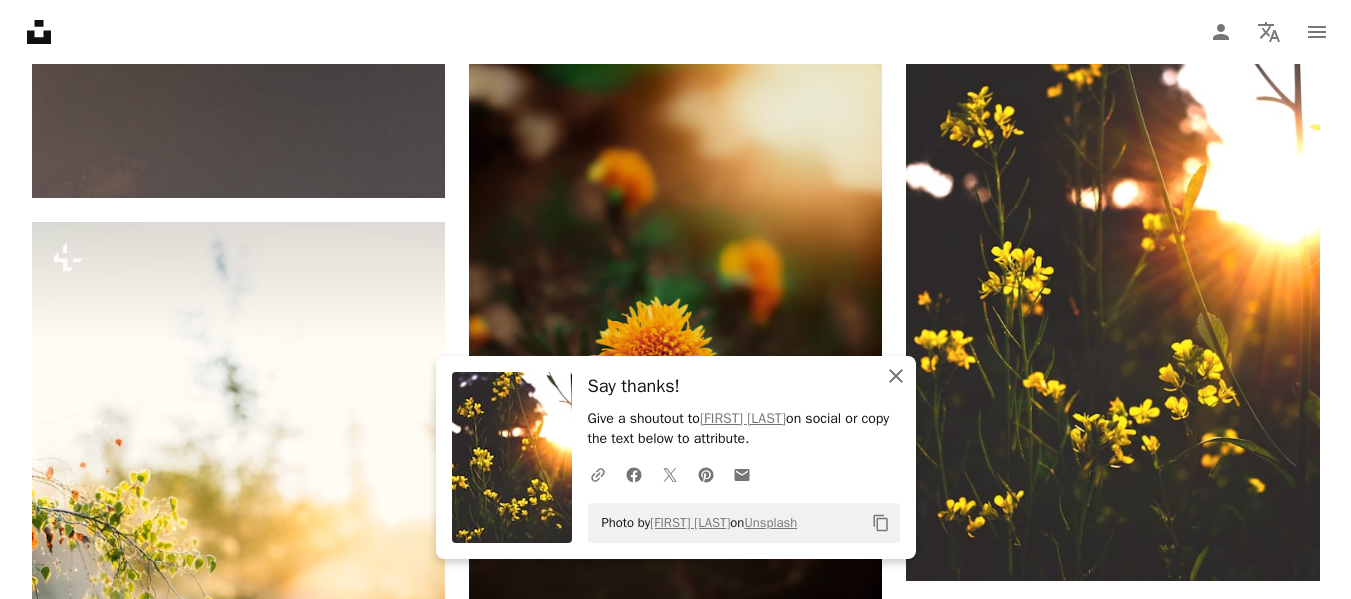 click on "An X shape" 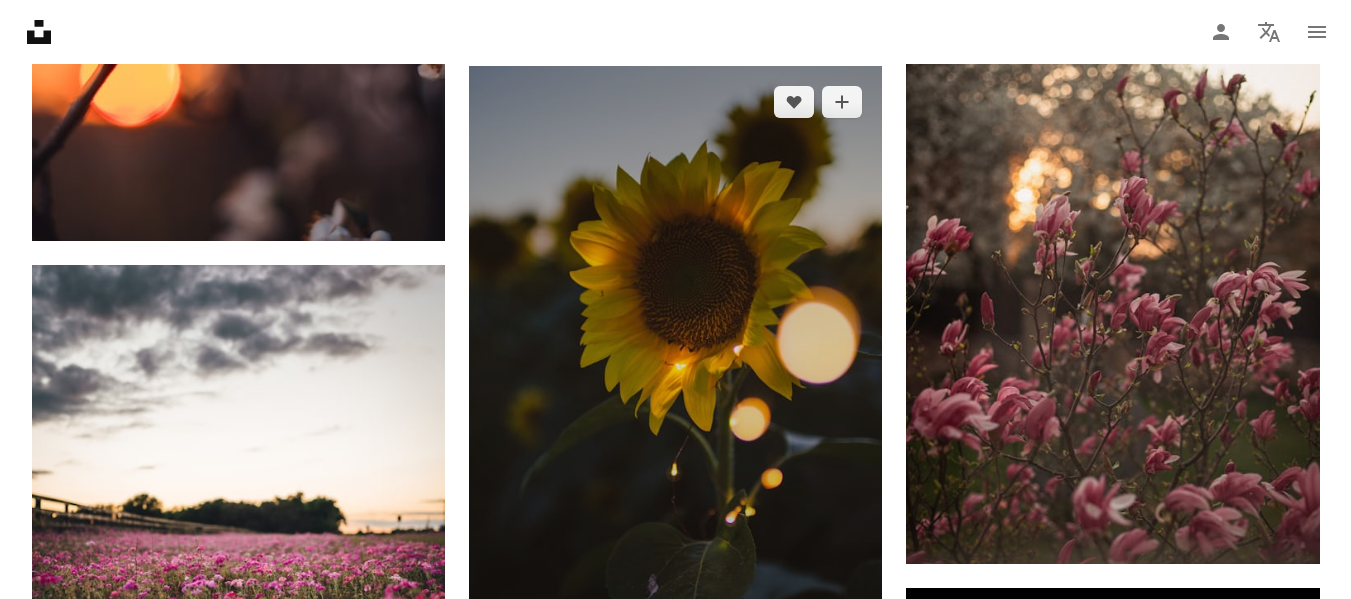 scroll, scrollTop: 88100, scrollLeft: 0, axis: vertical 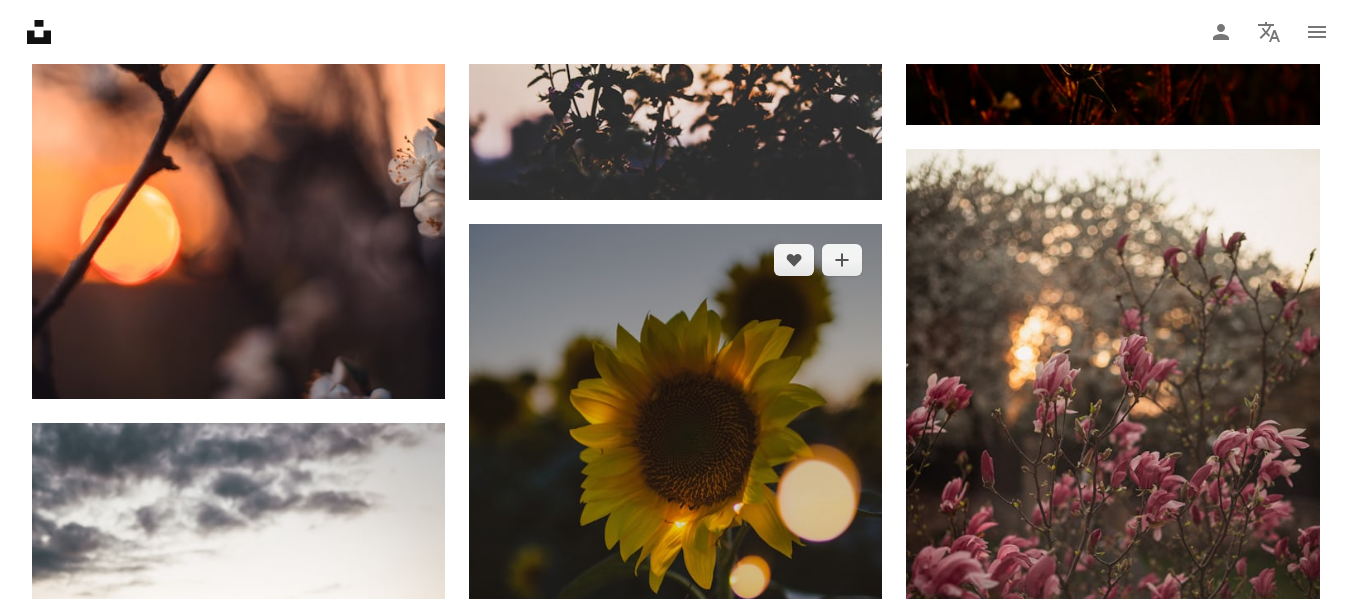 click at bounding box center [675, 536] 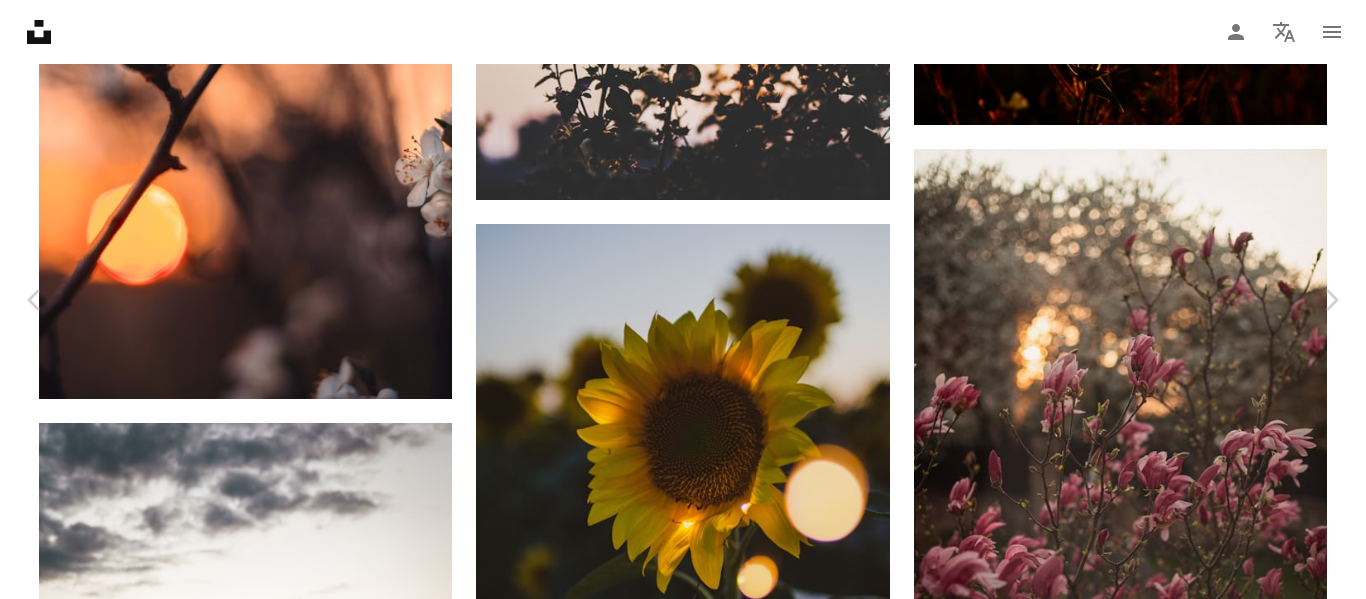 click 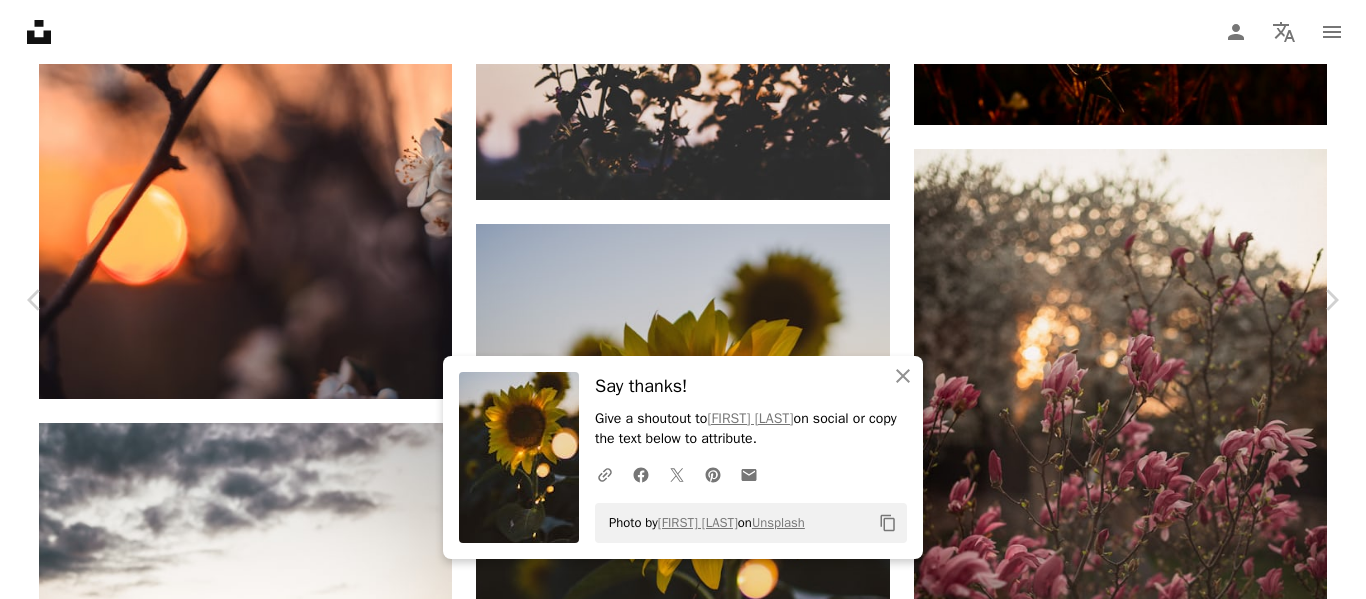click on "An X shape" at bounding box center (20, 20) 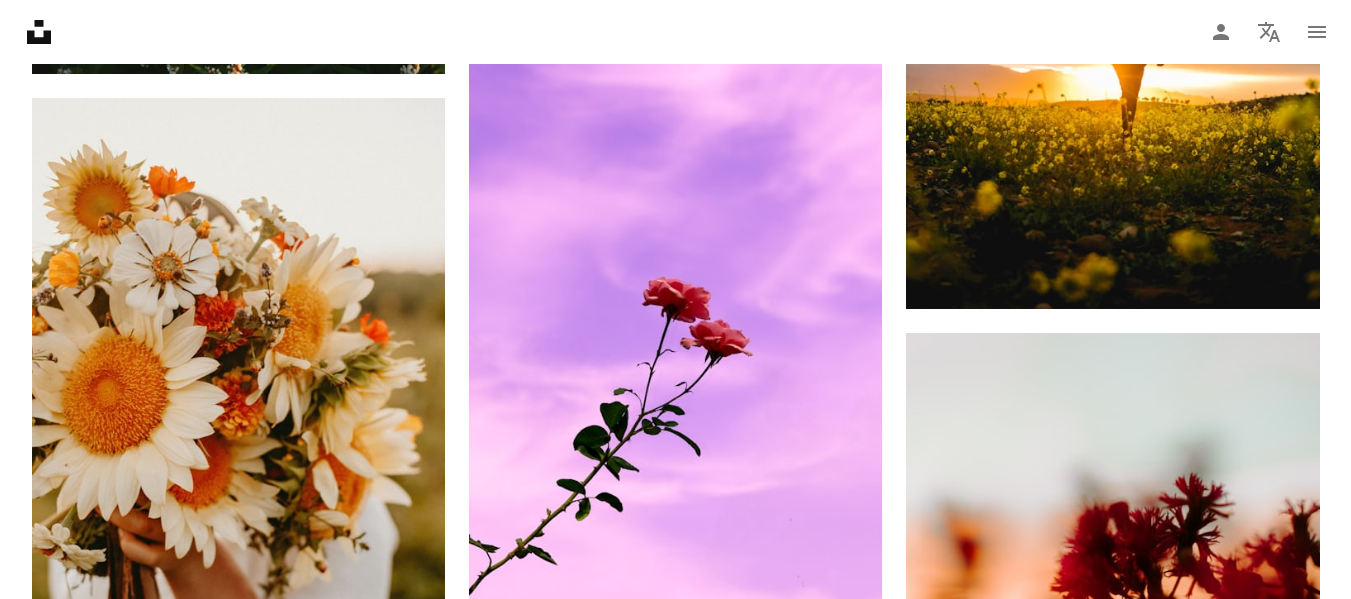 scroll, scrollTop: 153284, scrollLeft: 0, axis: vertical 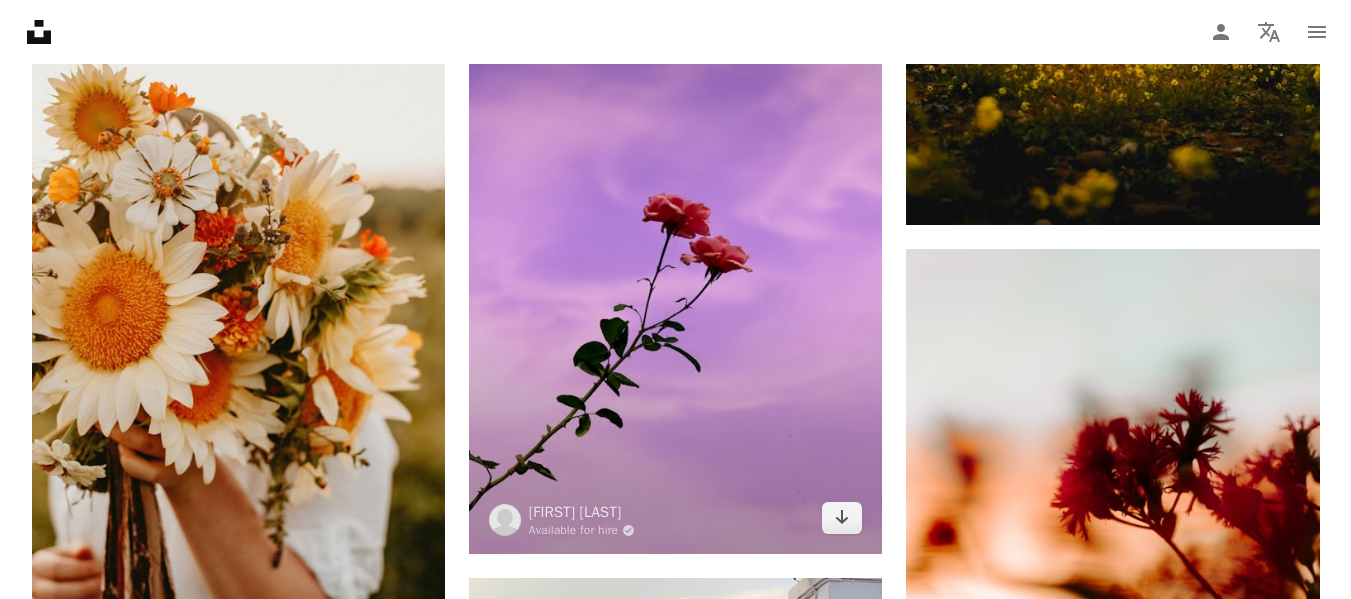 click at bounding box center [675, 244] 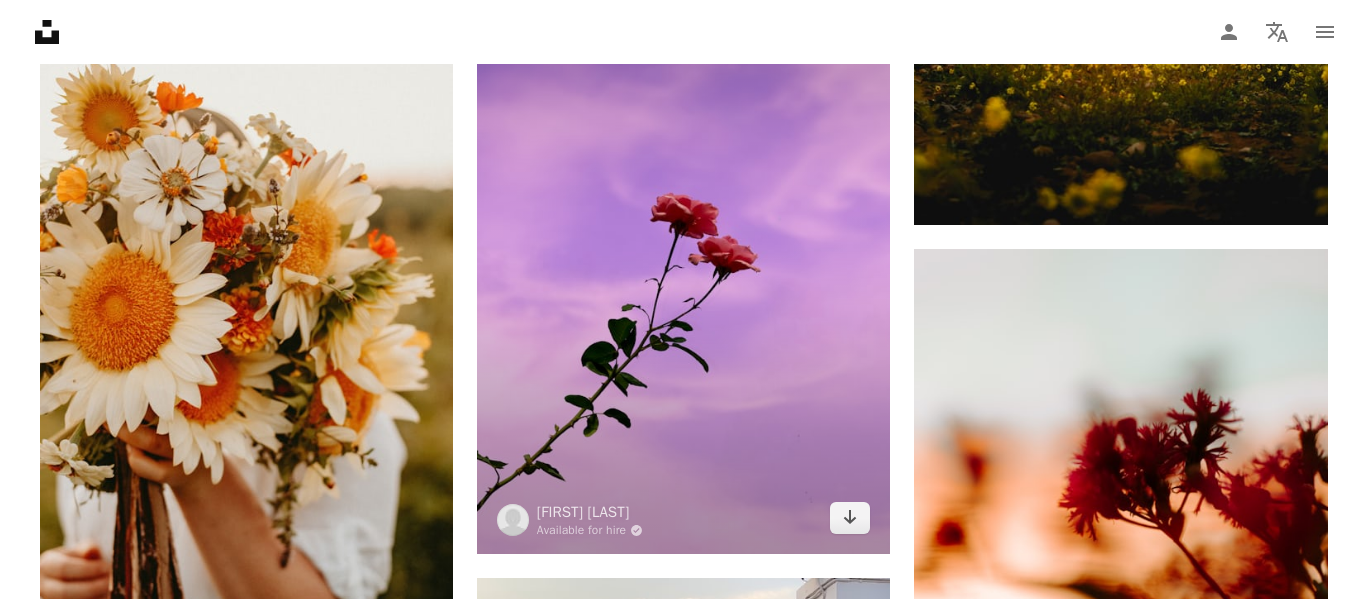 scroll, scrollTop: 153200, scrollLeft: 0, axis: vertical 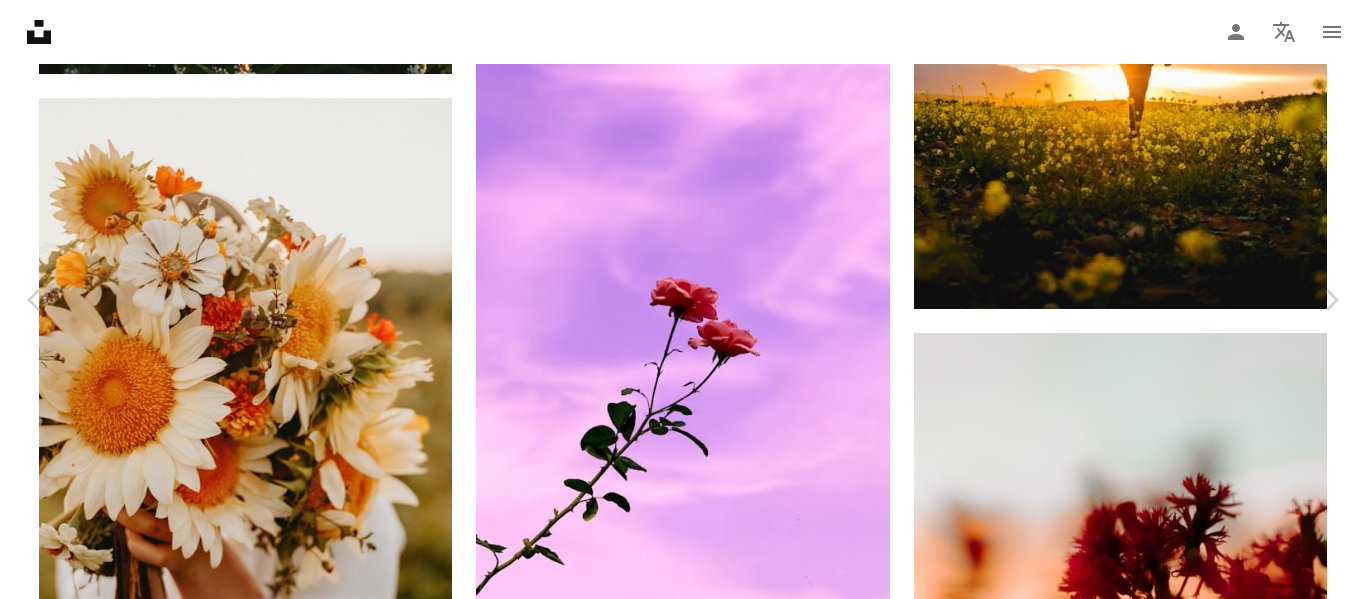 click on "An X shape" at bounding box center (20, 20) 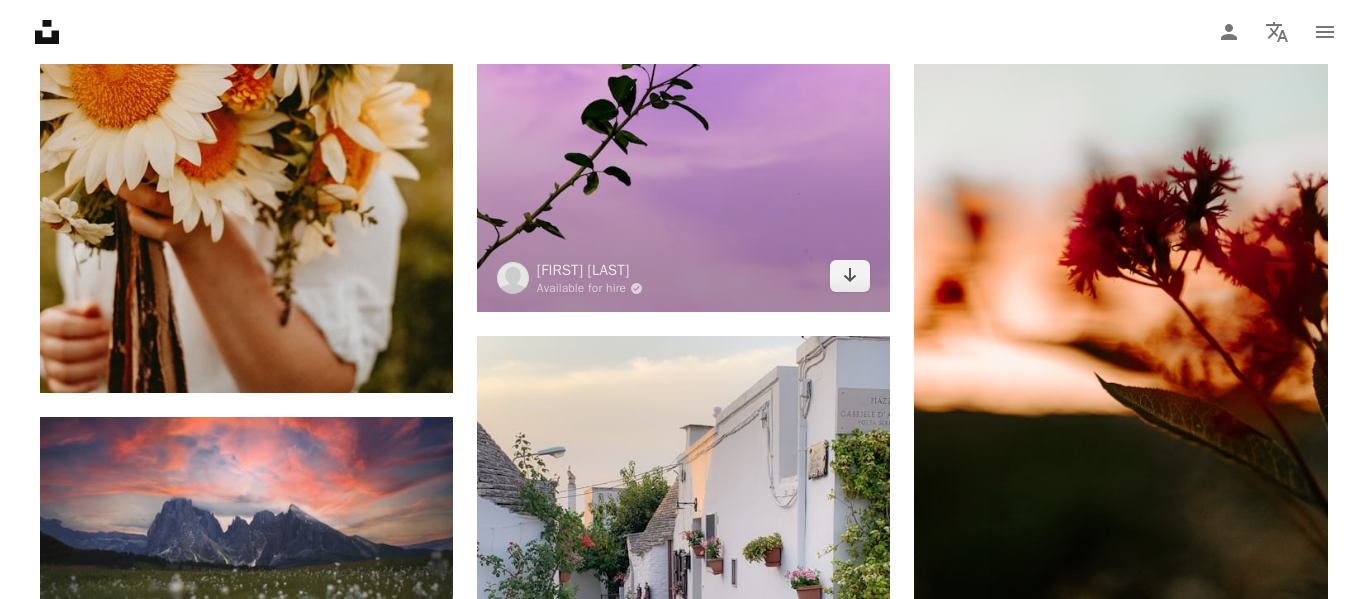 scroll, scrollTop: 153745, scrollLeft: 0, axis: vertical 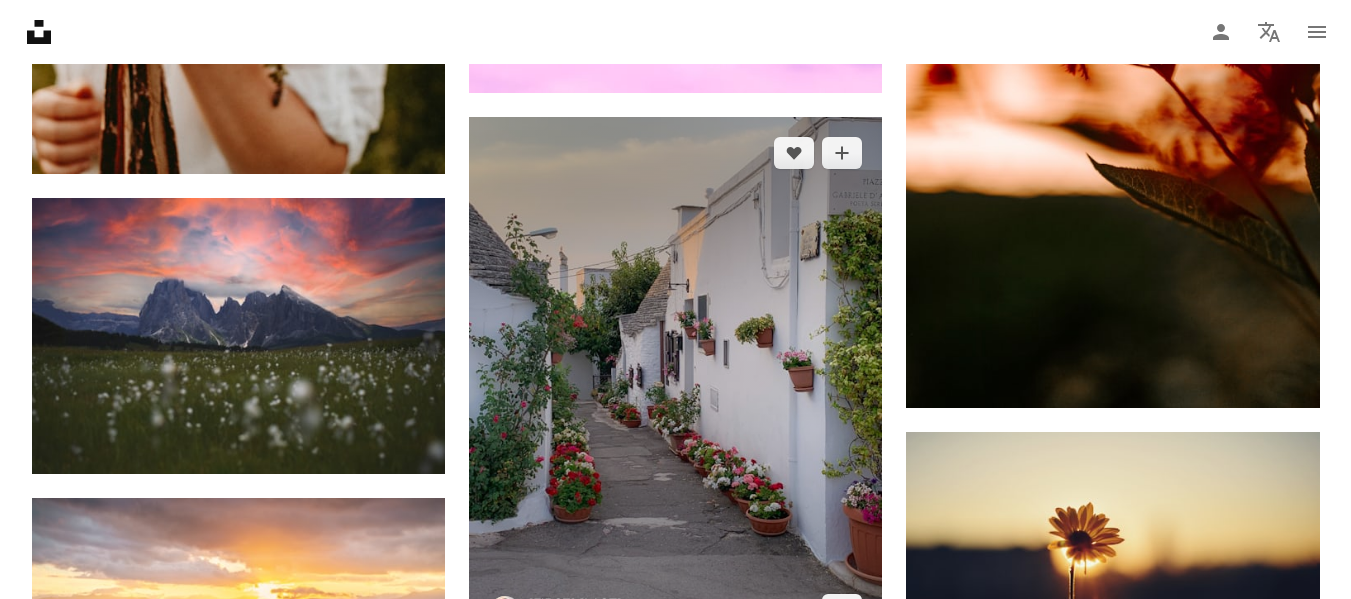 click at bounding box center (675, 381) 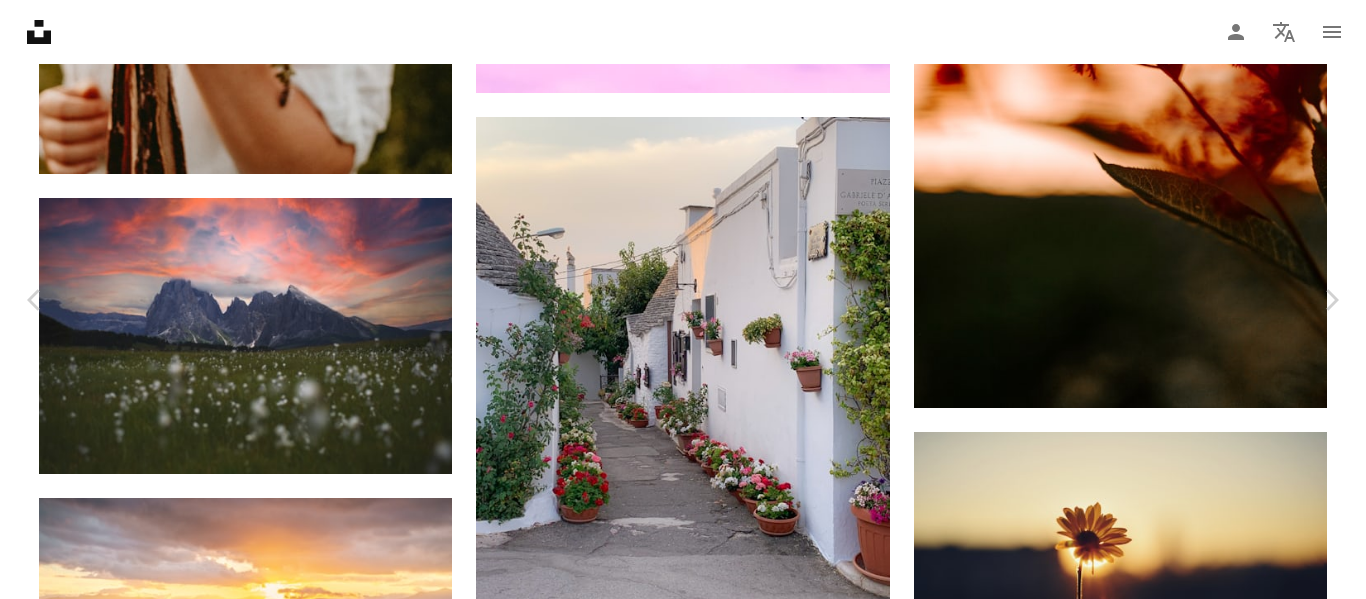 click 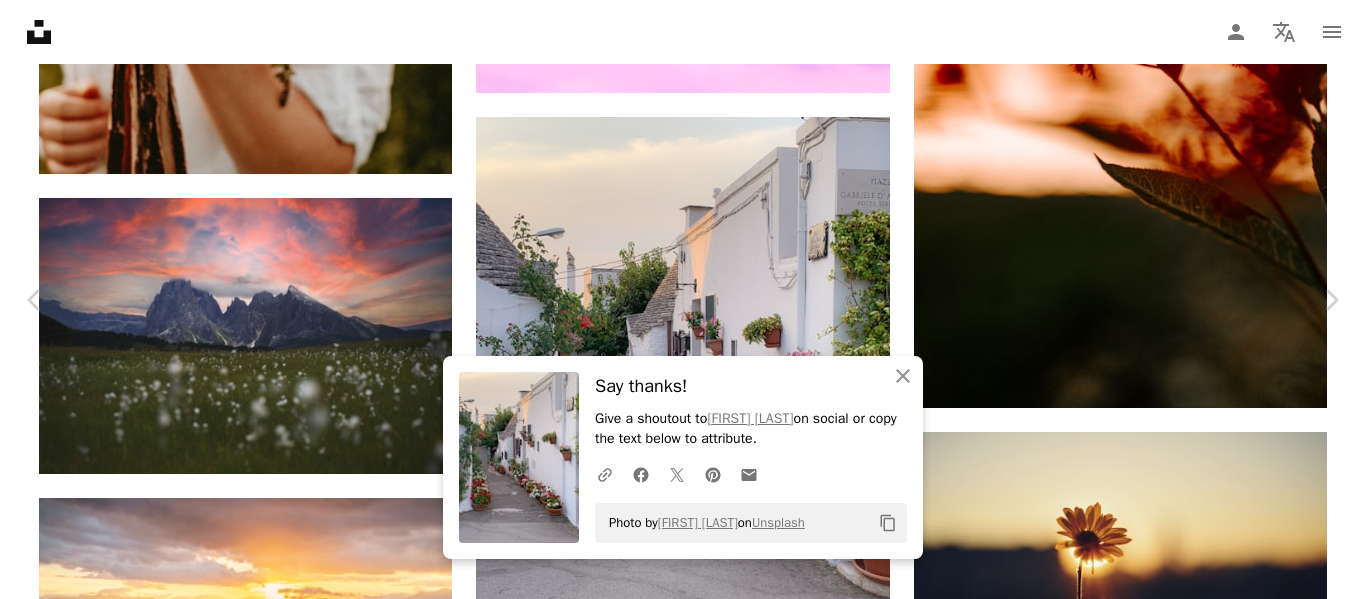 click on "Zoom in" at bounding box center [675, 5392] 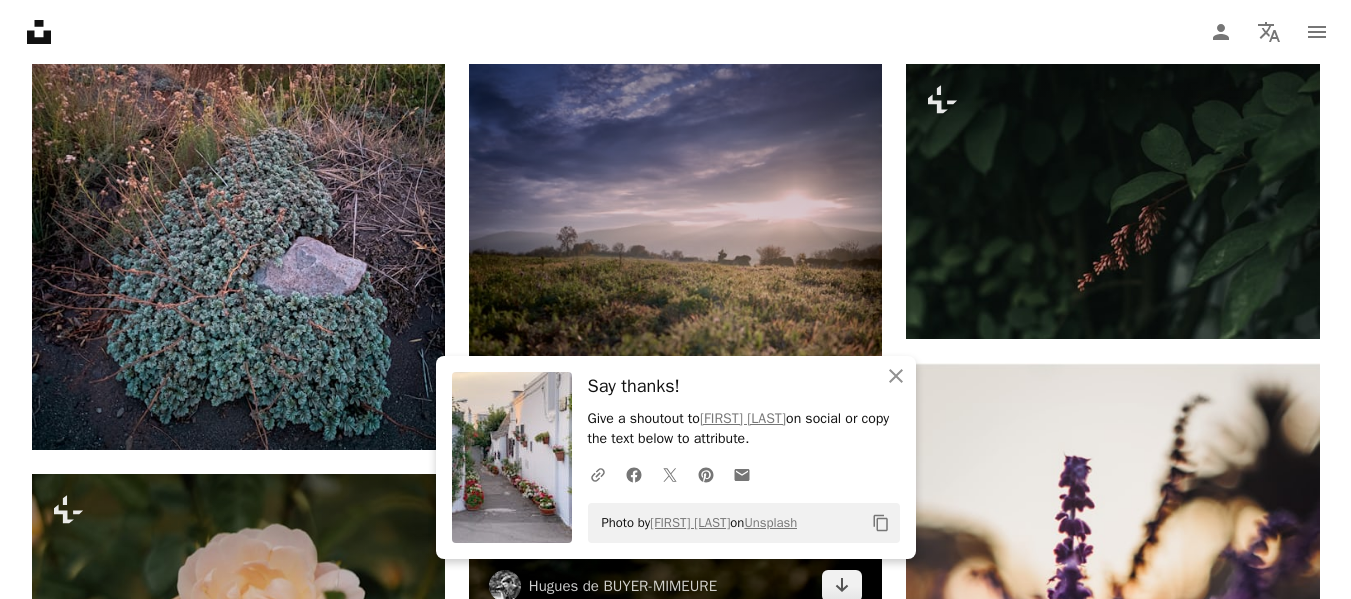 scroll, scrollTop: 154445, scrollLeft: 0, axis: vertical 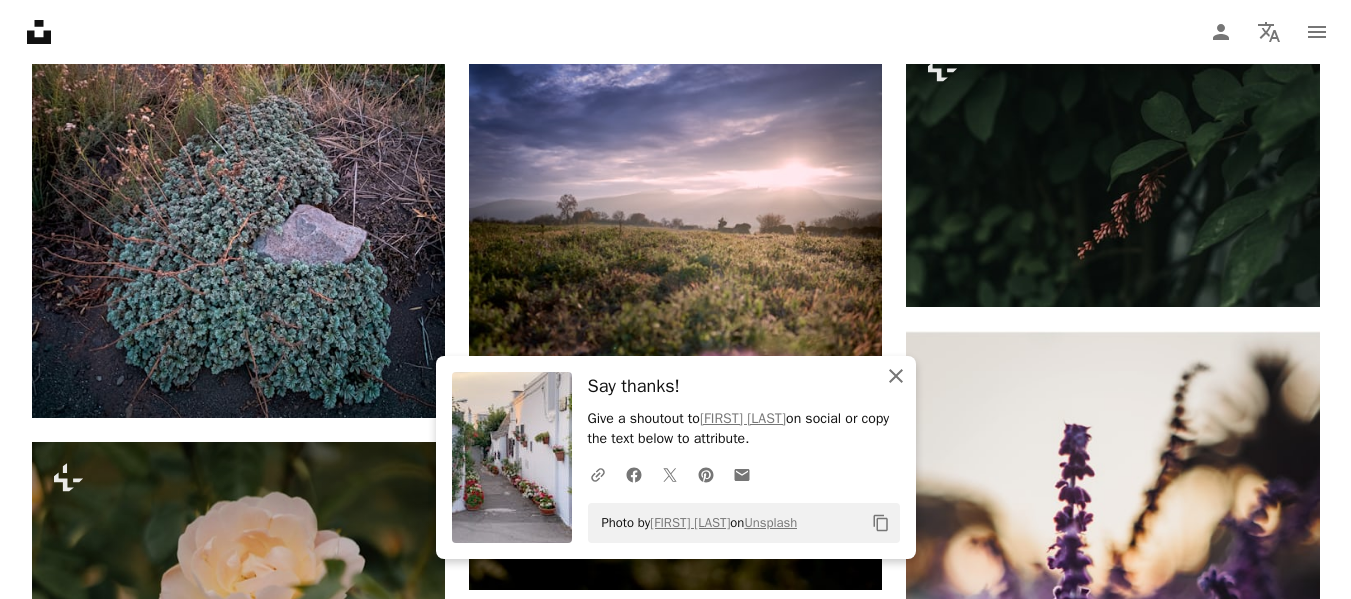 click on "An X shape" 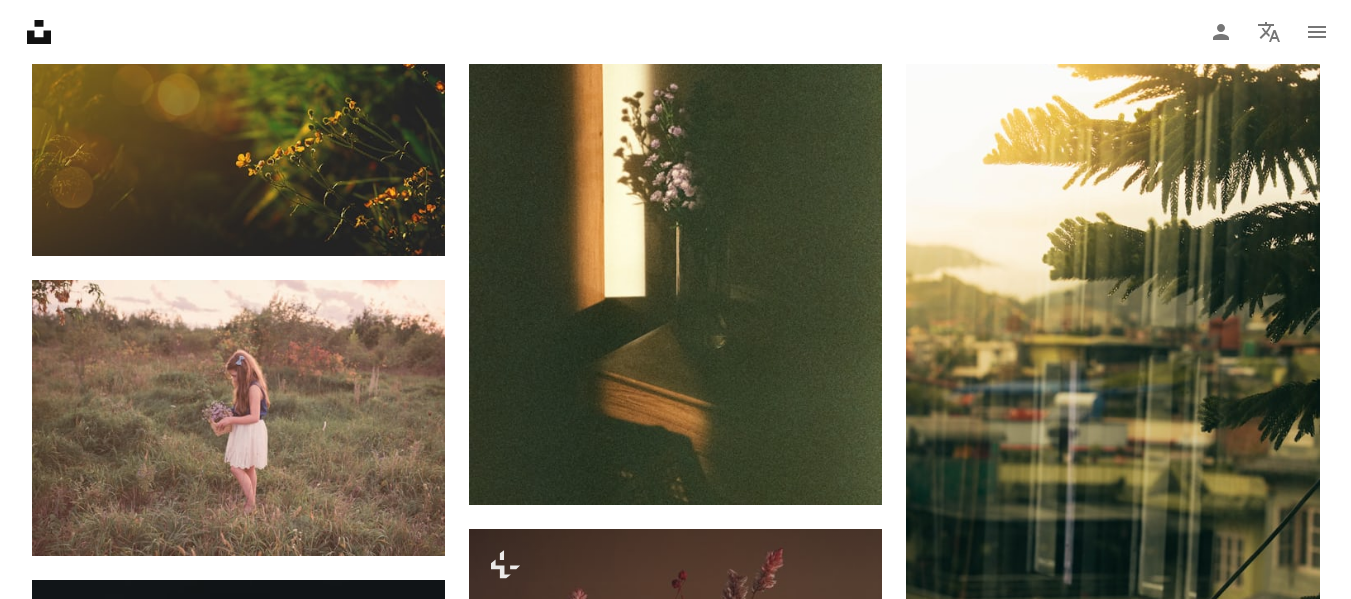 scroll, scrollTop: 174645, scrollLeft: 0, axis: vertical 